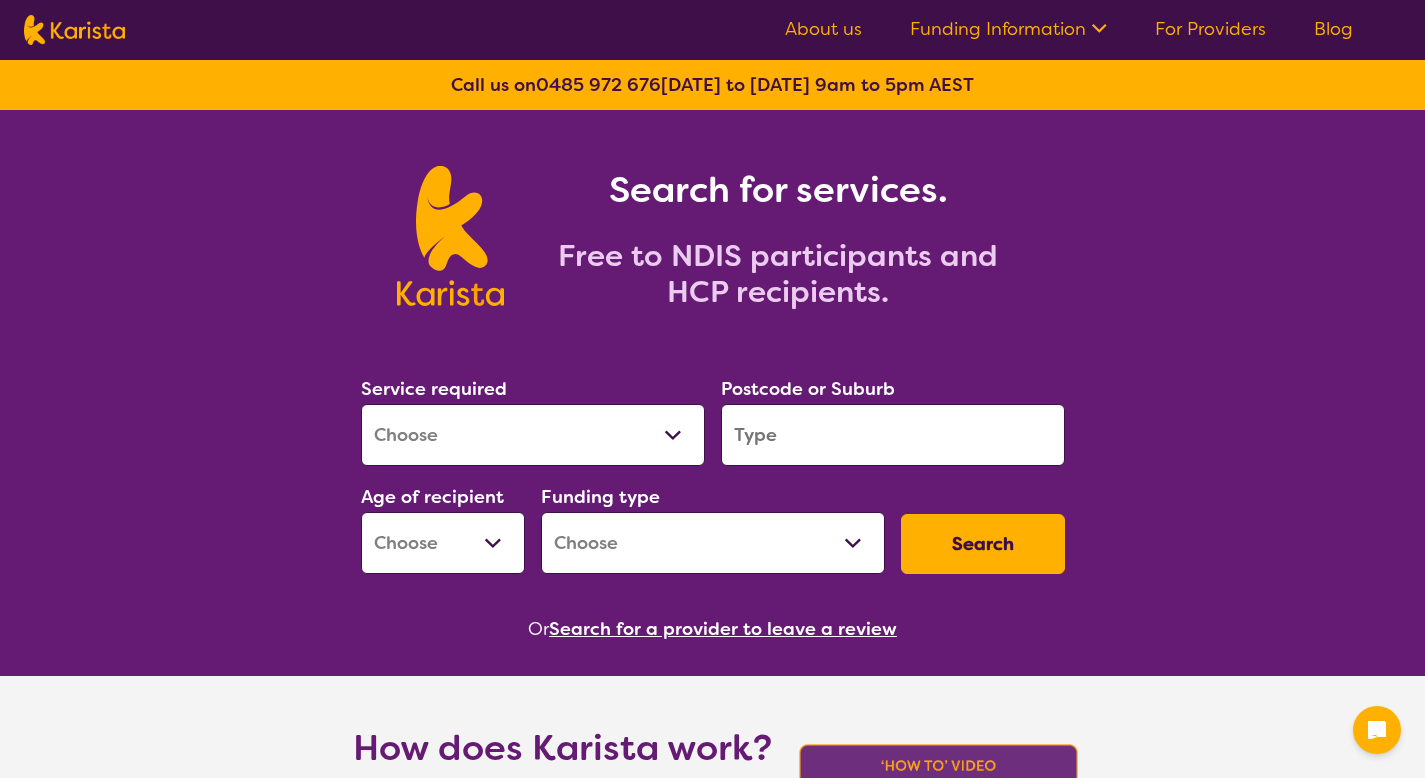 scroll, scrollTop: 0, scrollLeft: 0, axis: both 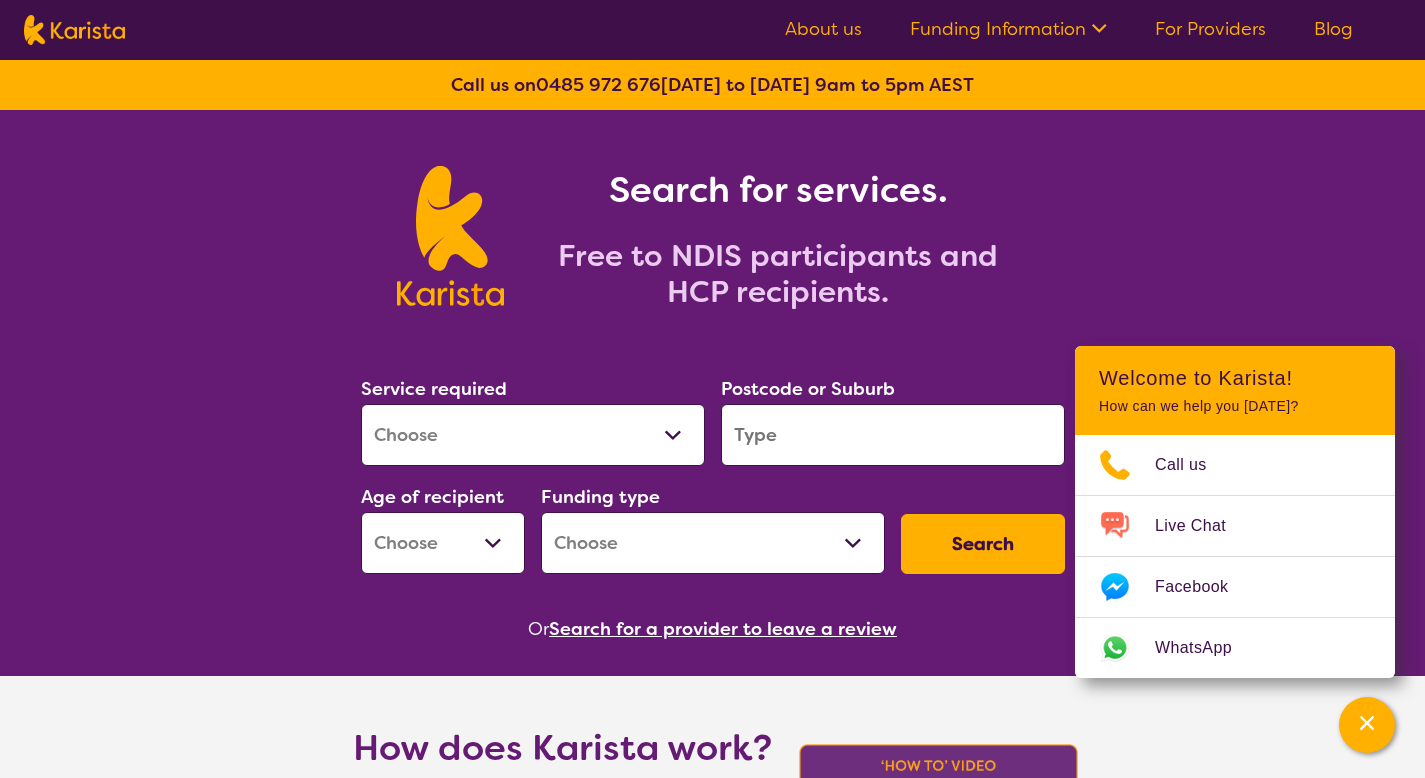 click on "About us Funding Information NDIS - National Disability Insurance Scheme HCP -  Home Care Package Funding For Providers Blog" at bounding box center [1069, 30] 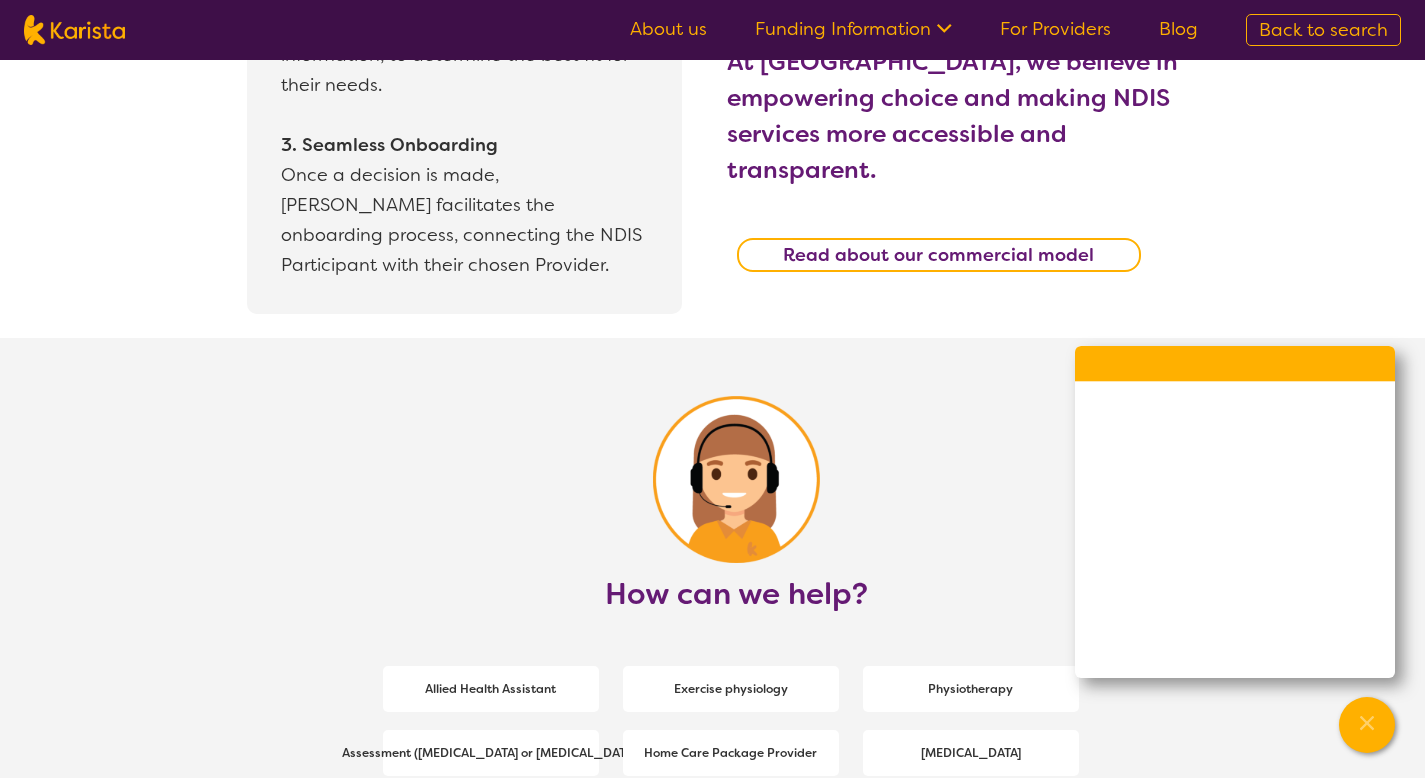 scroll, scrollTop: 2590, scrollLeft: 0, axis: vertical 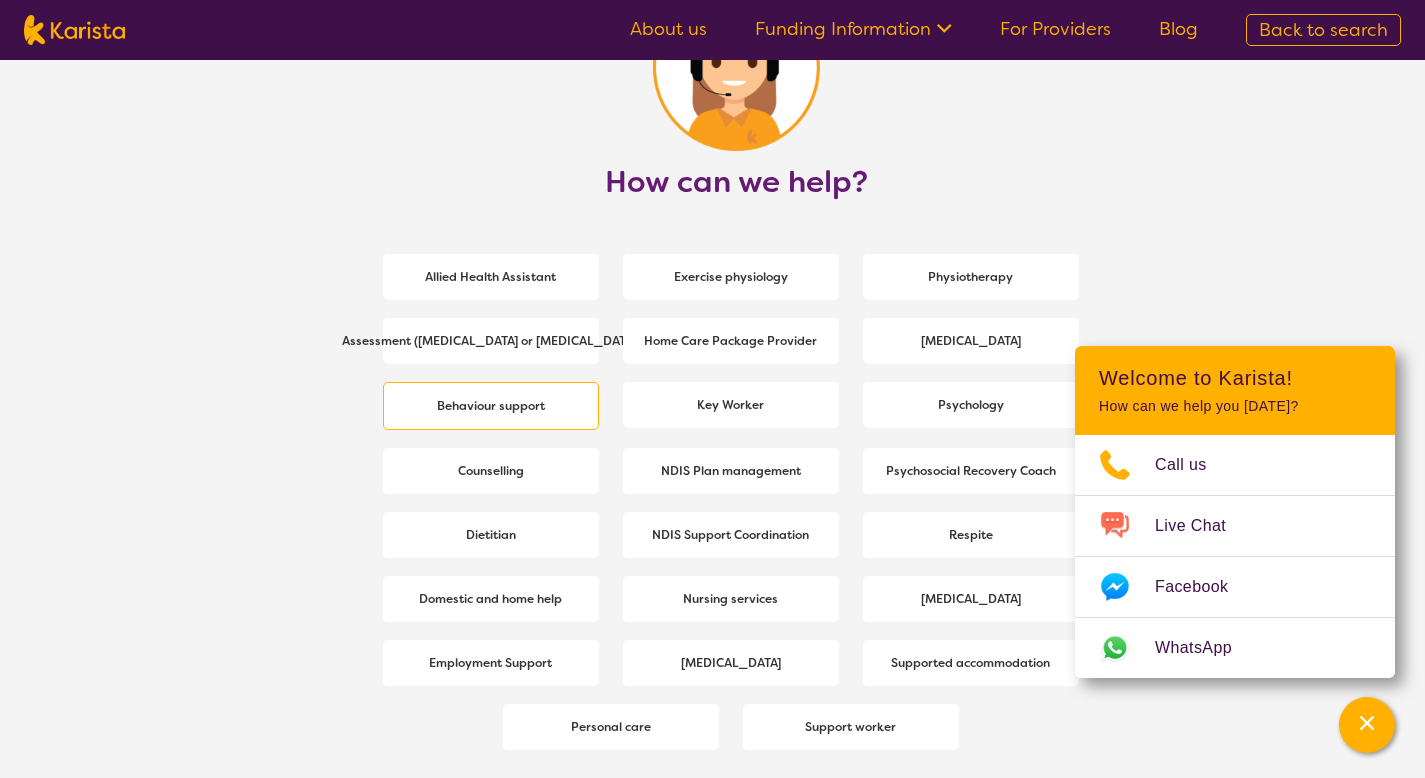 click on "Behaviour support" at bounding box center (491, 406) 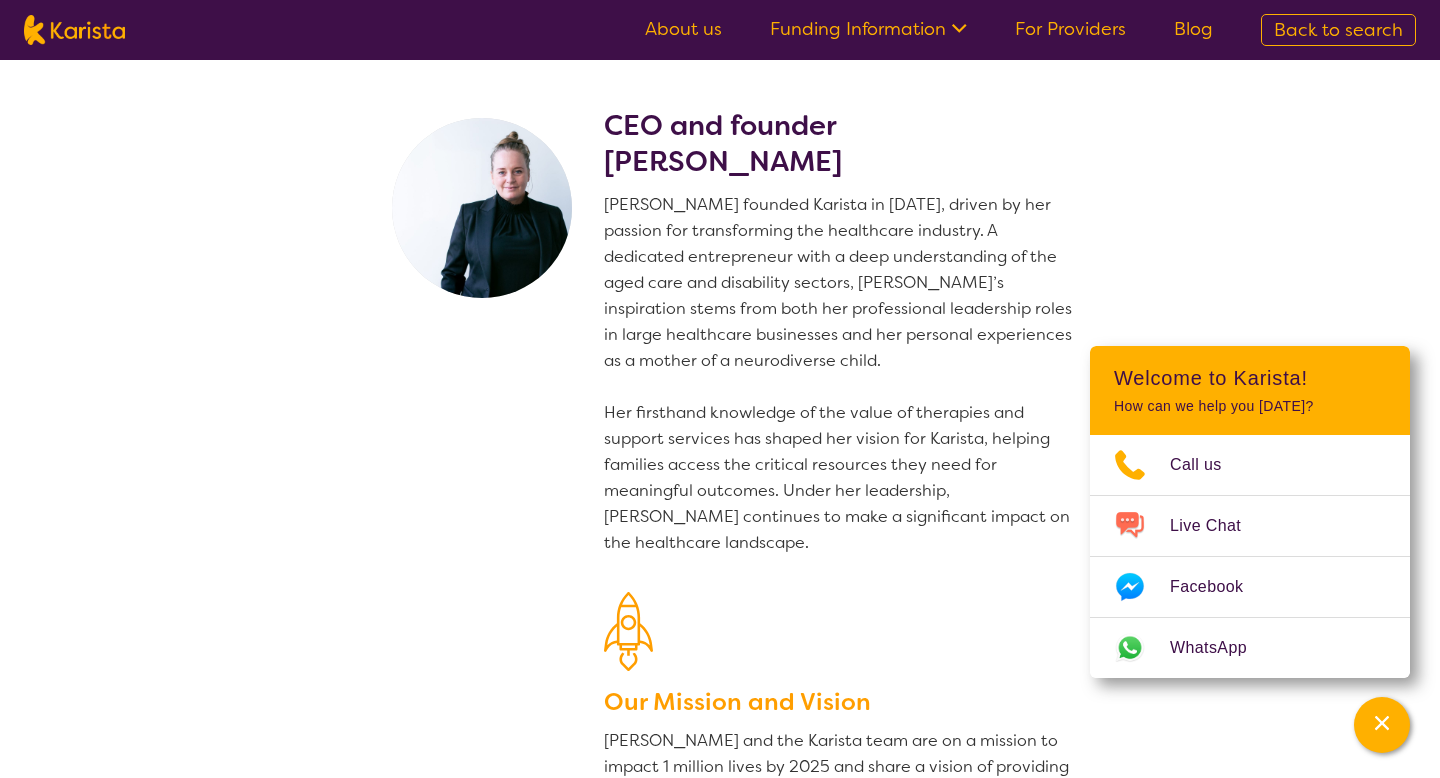 select on "Behaviour support" 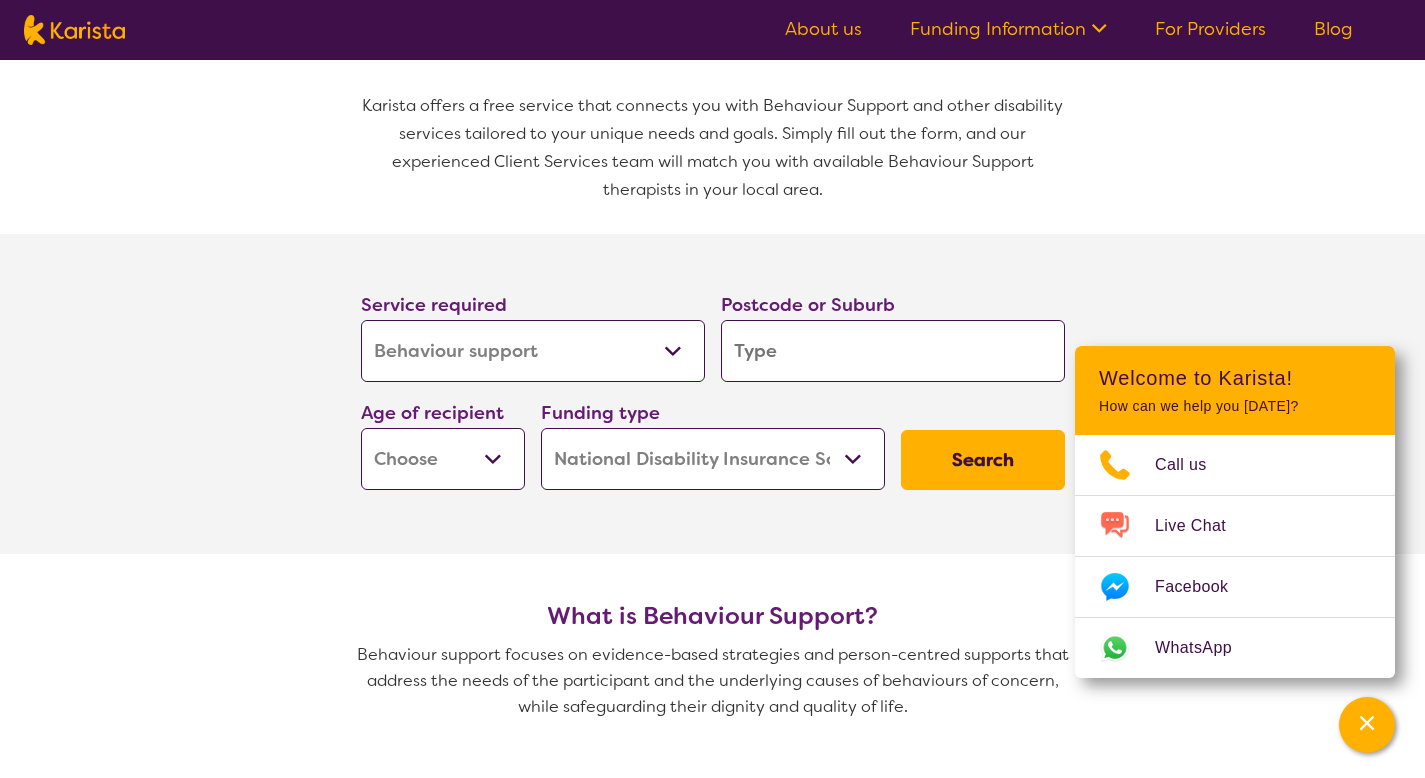 scroll, scrollTop: 413, scrollLeft: 0, axis: vertical 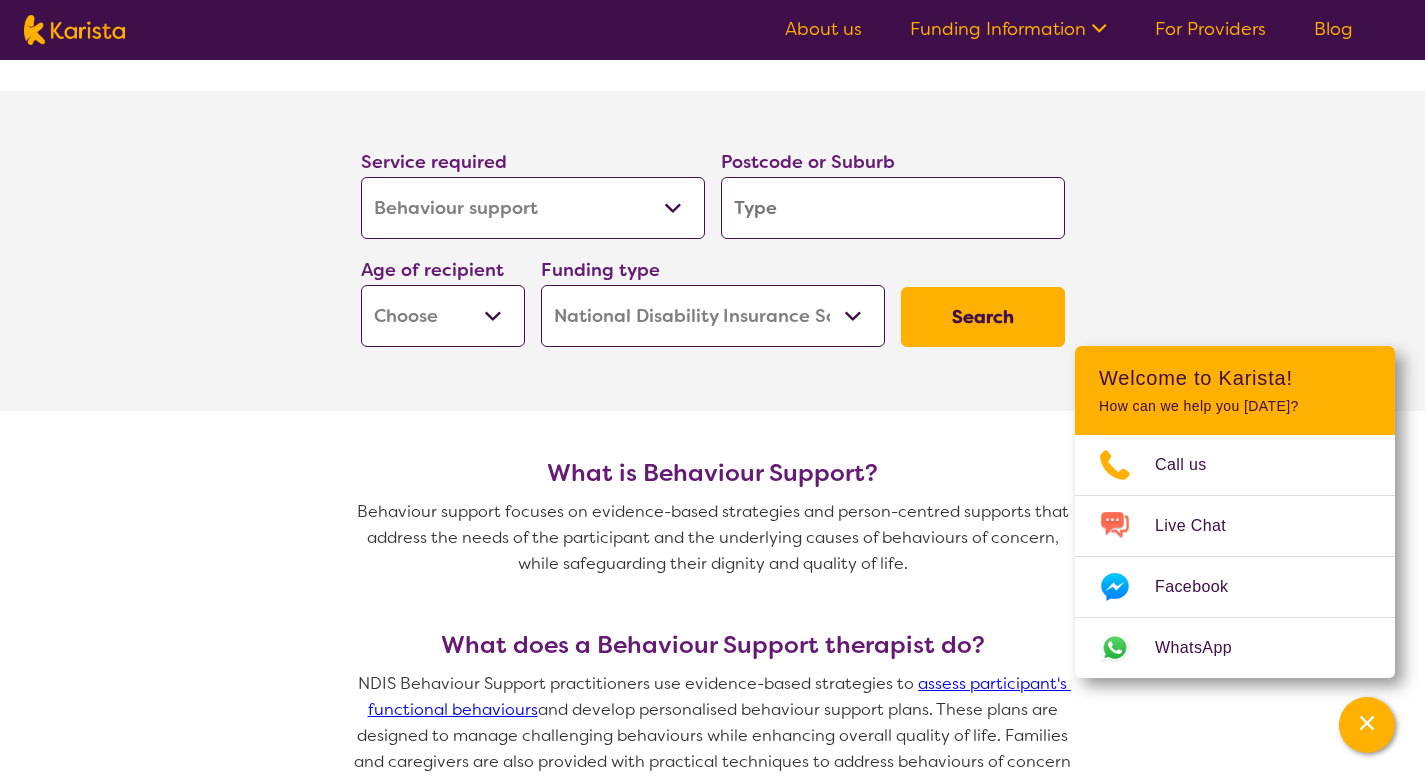 click at bounding box center (893, 208) 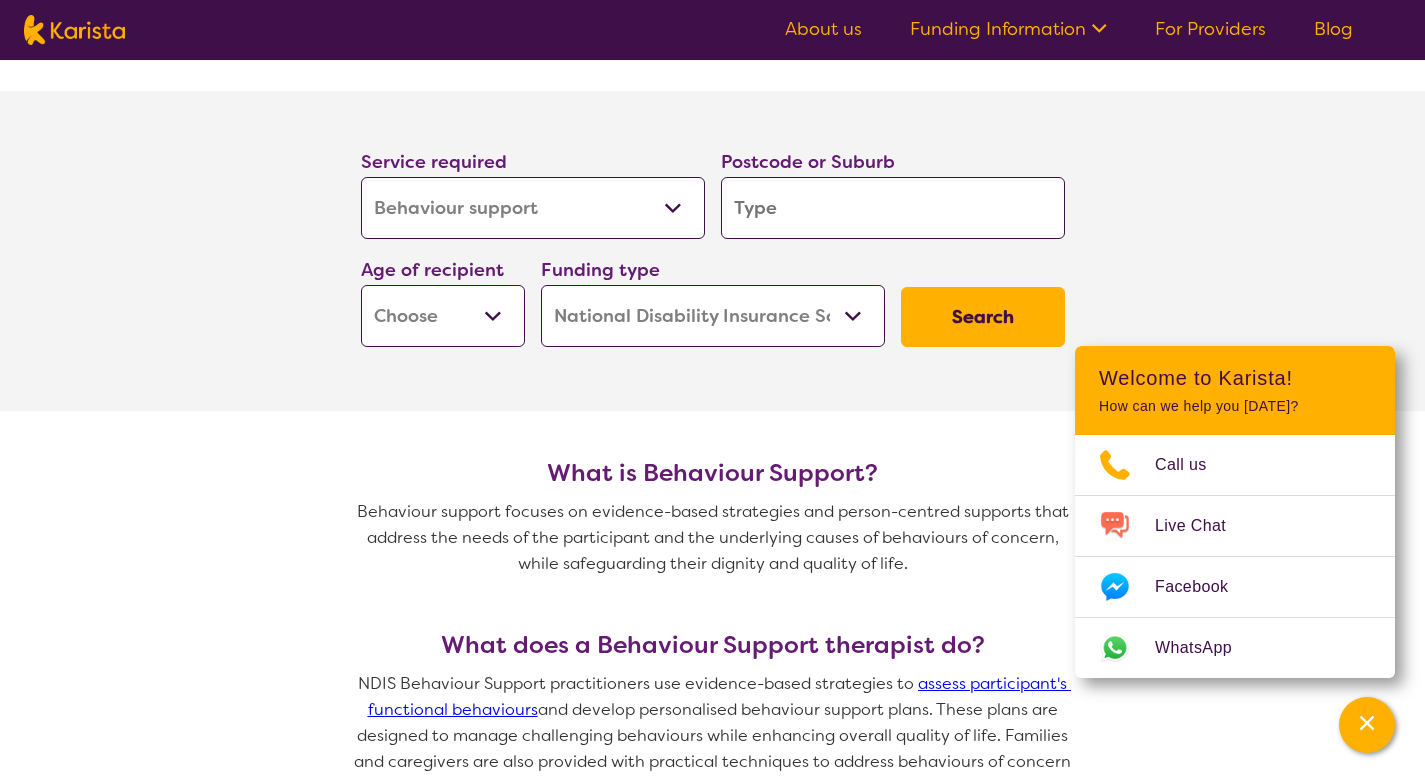 type on "3" 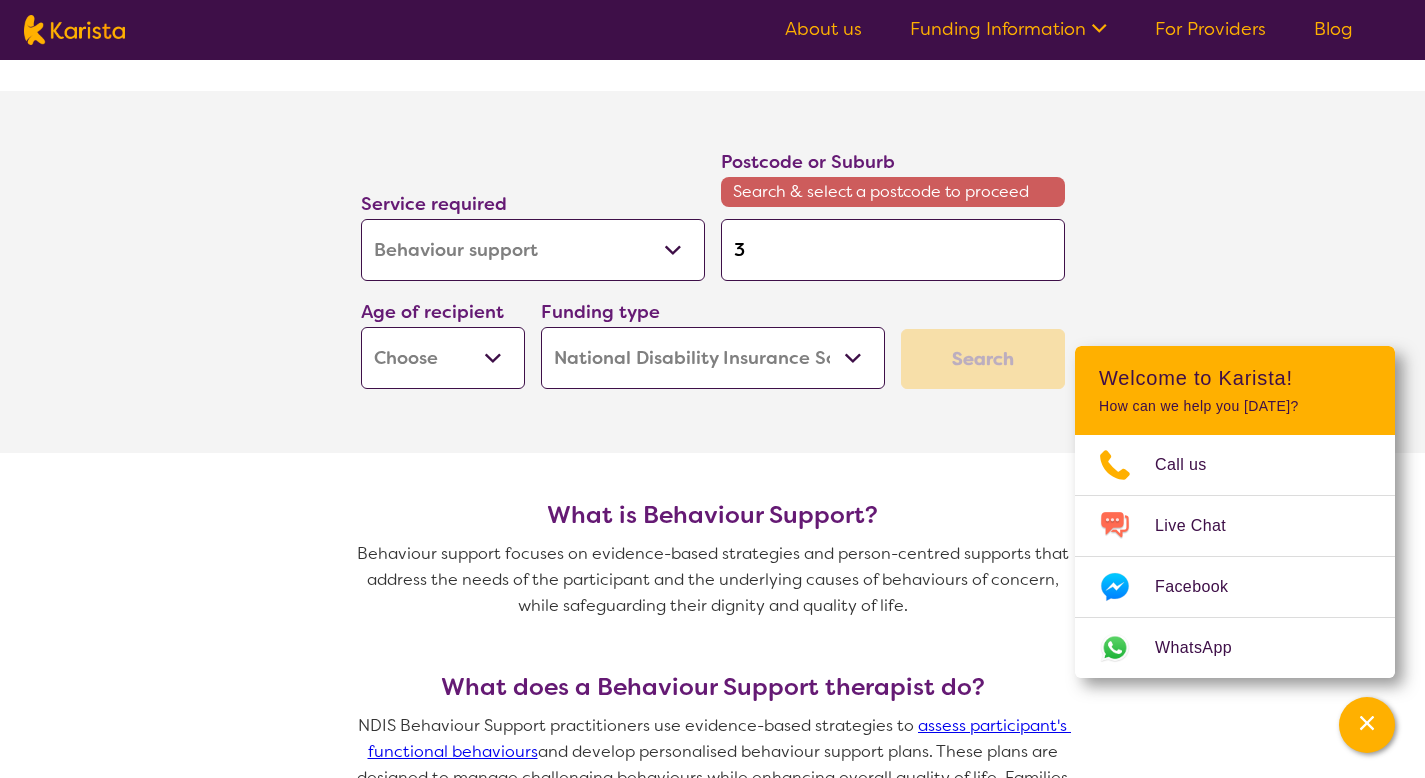 type on "30" 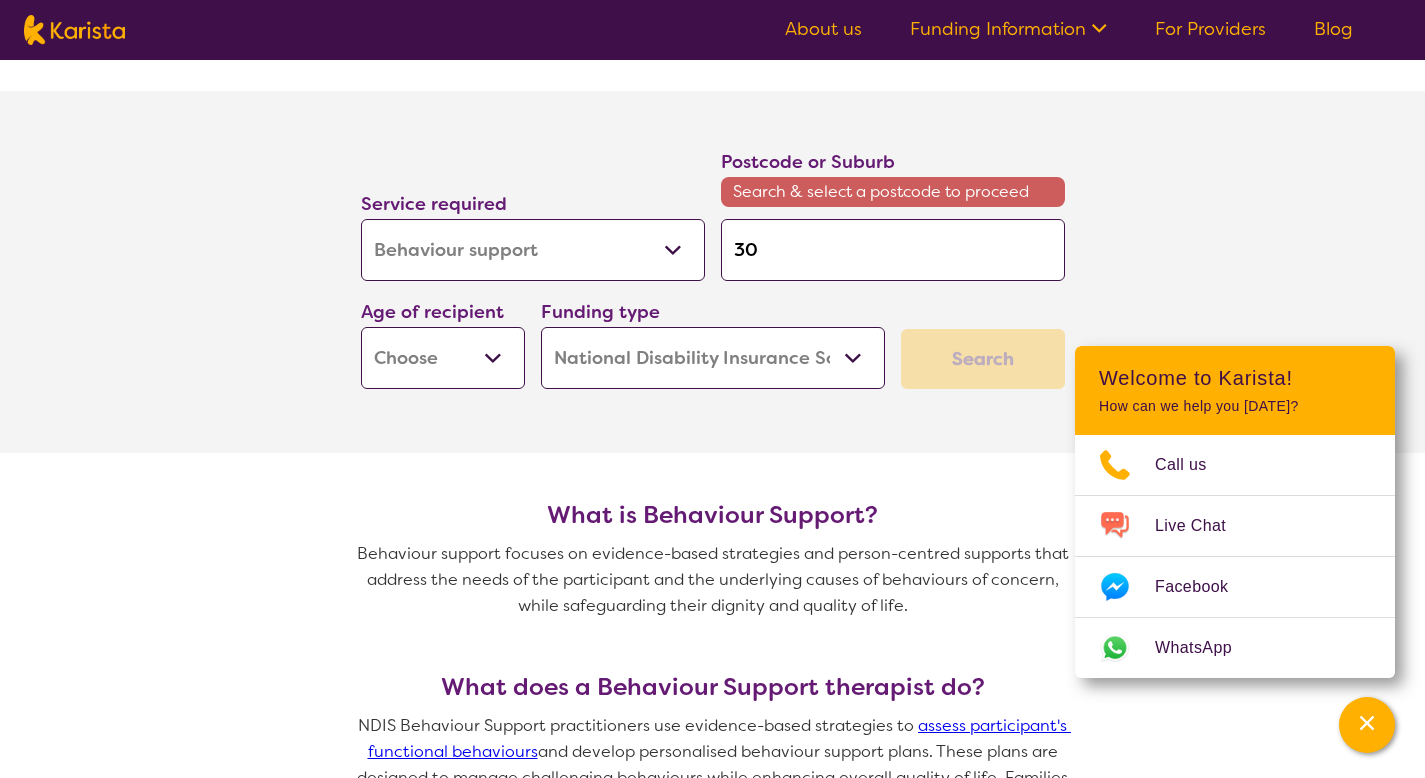 type on "305" 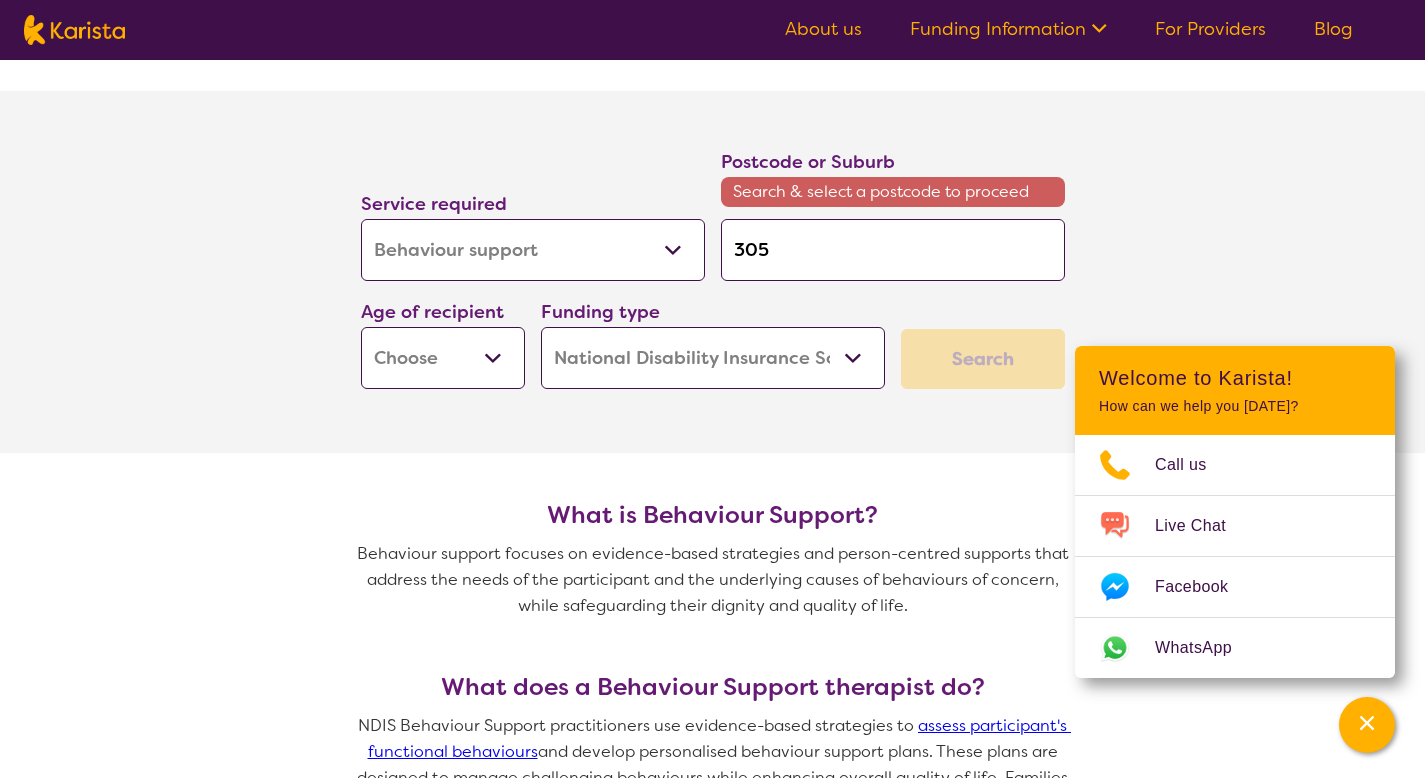 type on "3057" 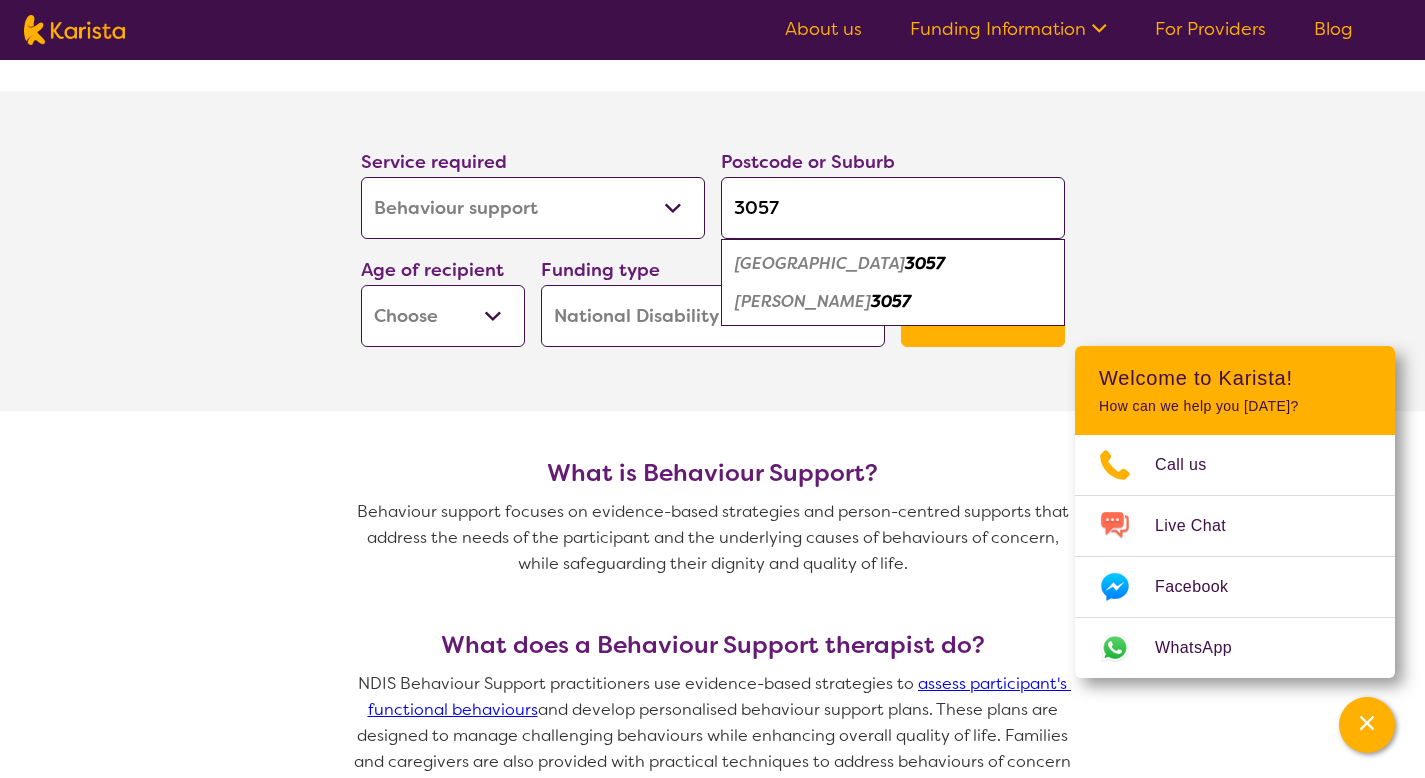 type on "3057" 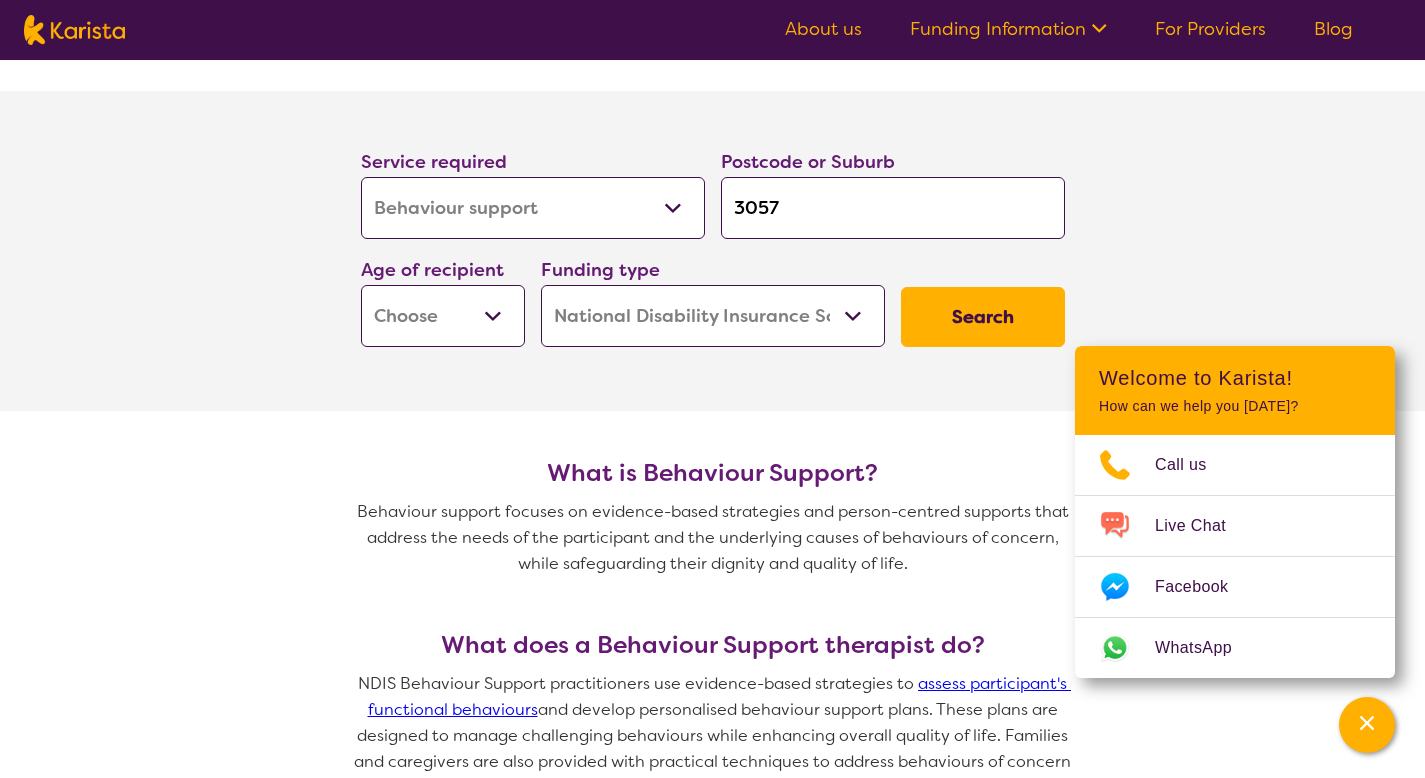 click on "Early Childhood - 0 to 9 Child - 10 to 11 Adolescent - 12 to 17 Adult - 18 to 64 Aged - 65+" at bounding box center [443, 316] 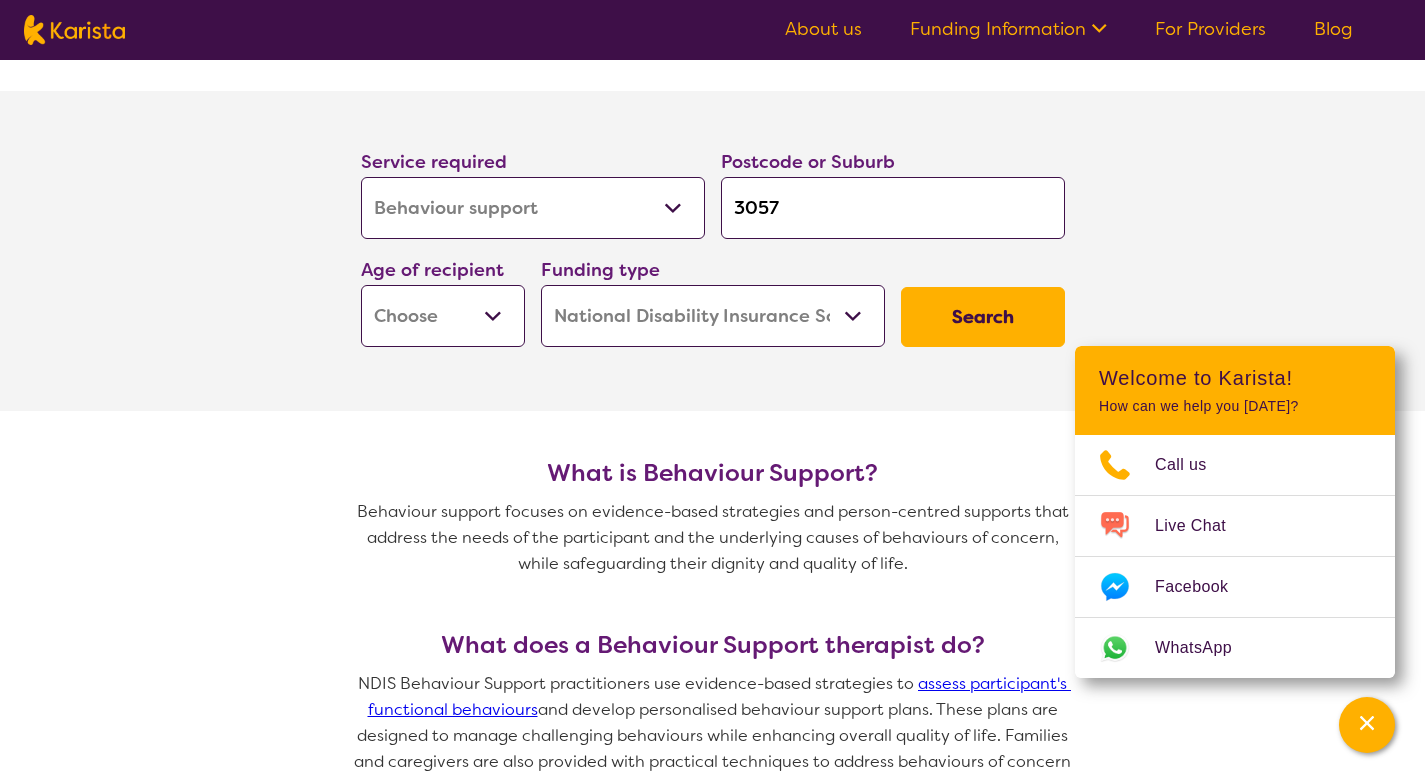 select on "CH" 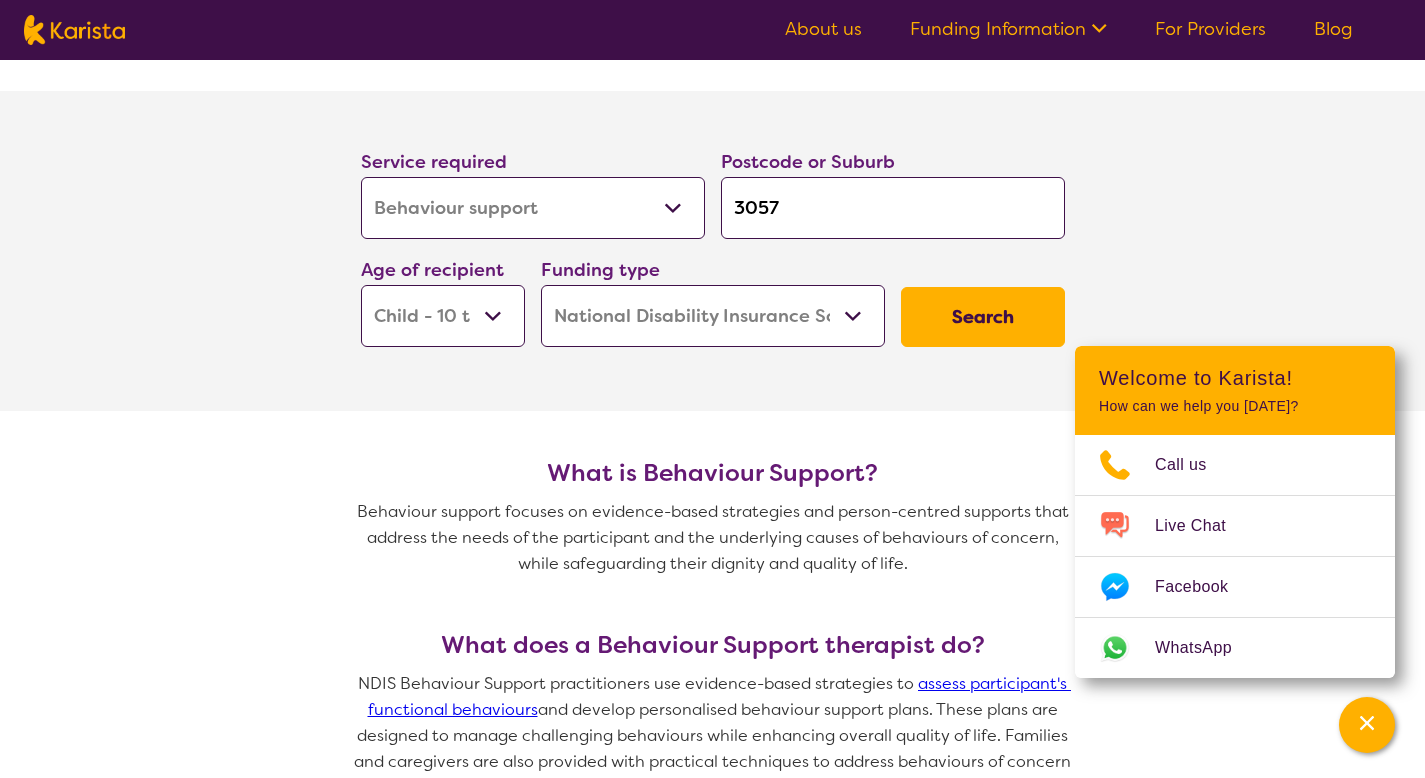 select on "CH" 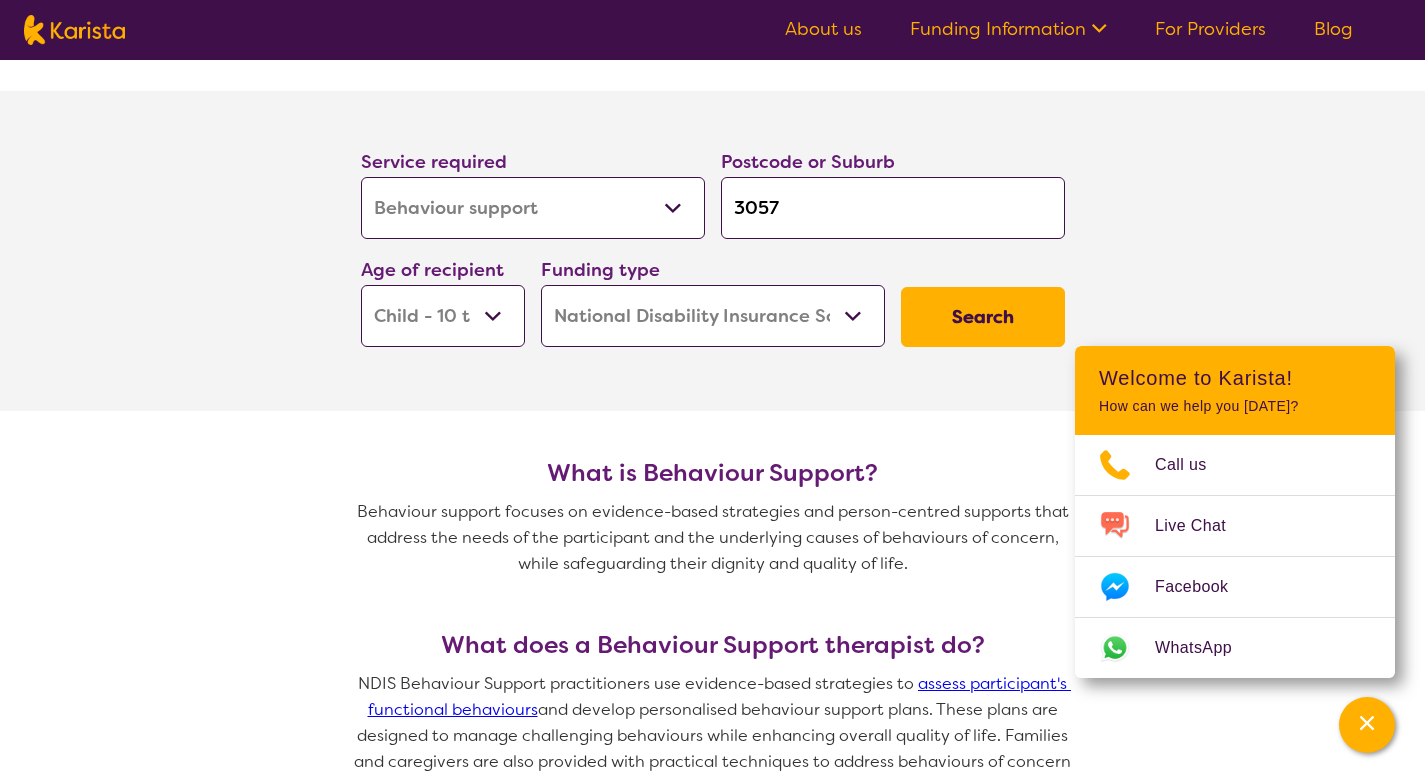 click on "Search" at bounding box center [983, 317] 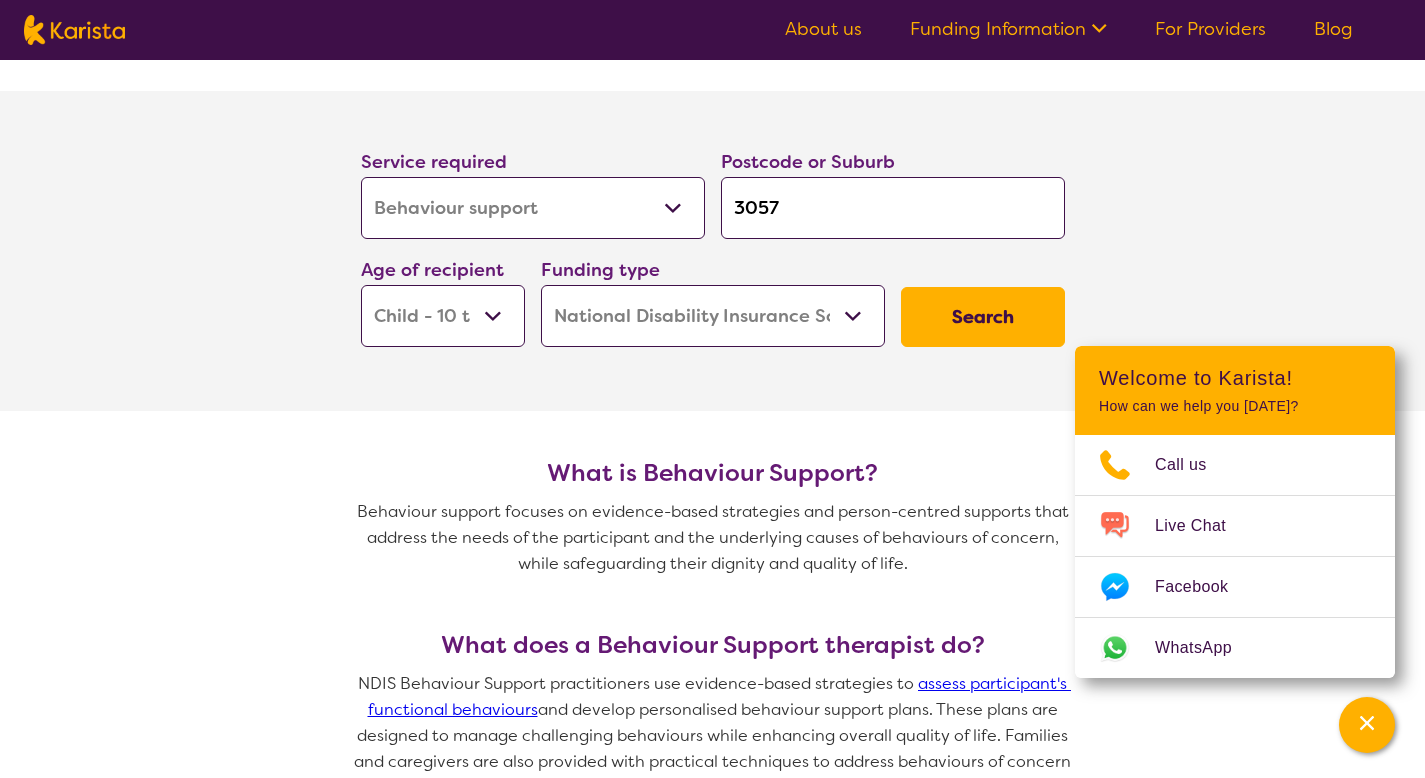 scroll, scrollTop: 0, scrollLeft: 0, axis: both 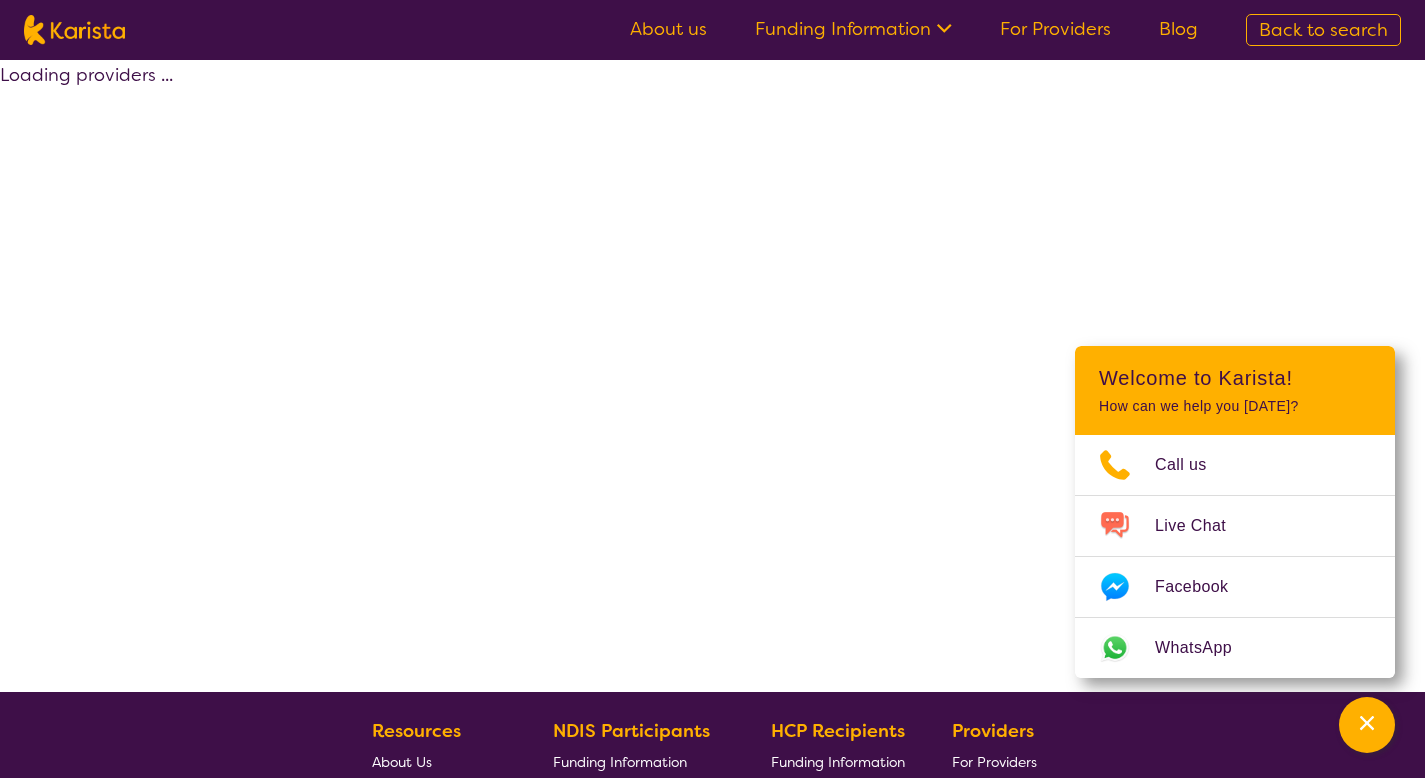 select on "by_score" 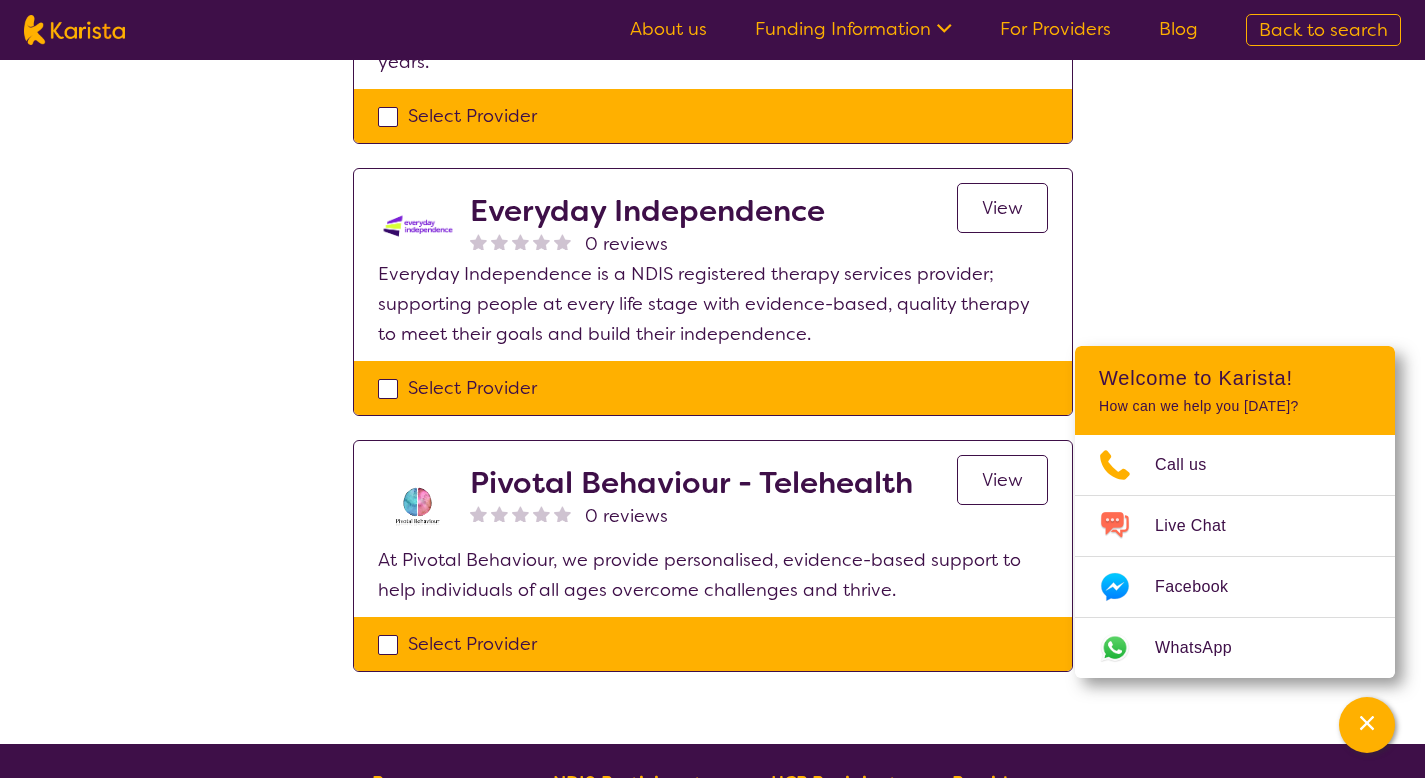 scroll, scrollTop: 1740, scrollLeft: 0, axis: vertical 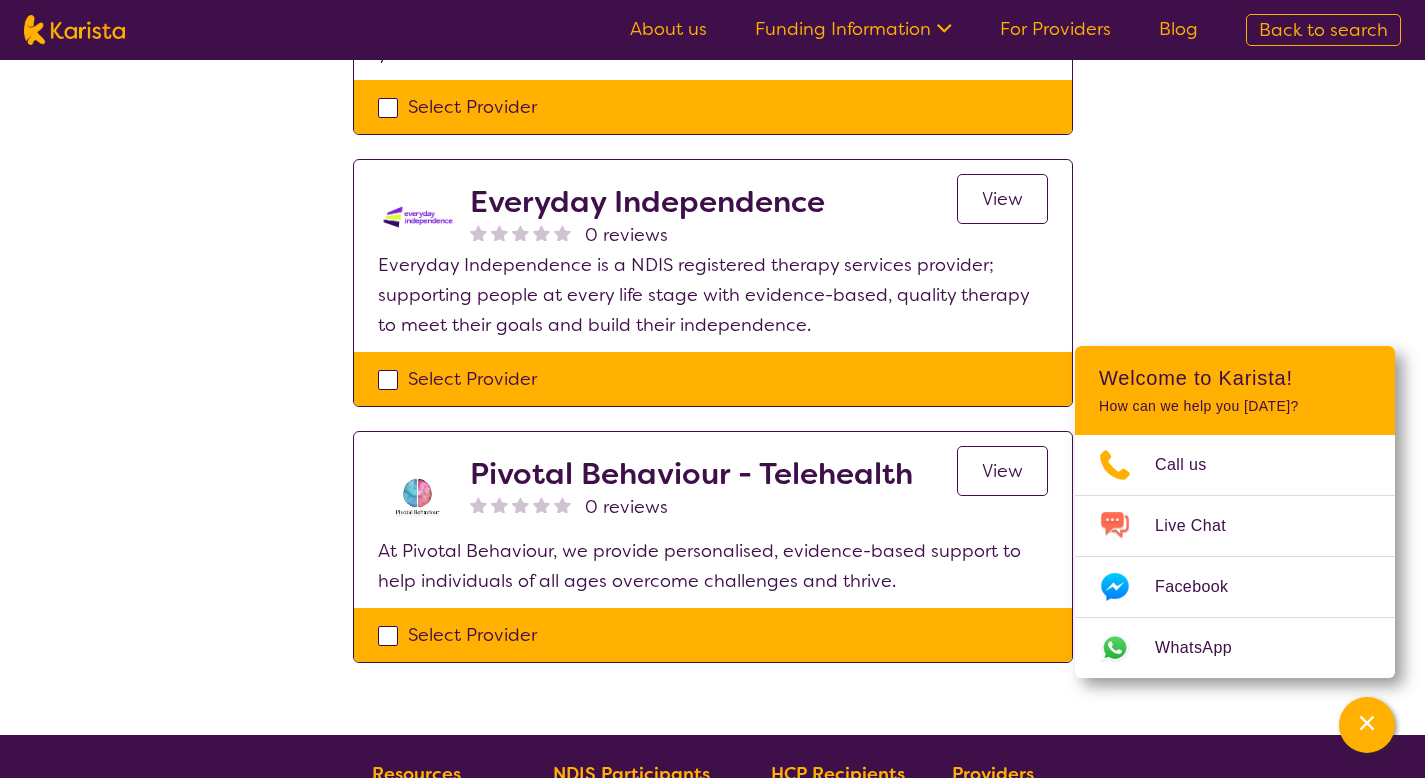 click on "Select Provider" at bounding box center [713, 635] 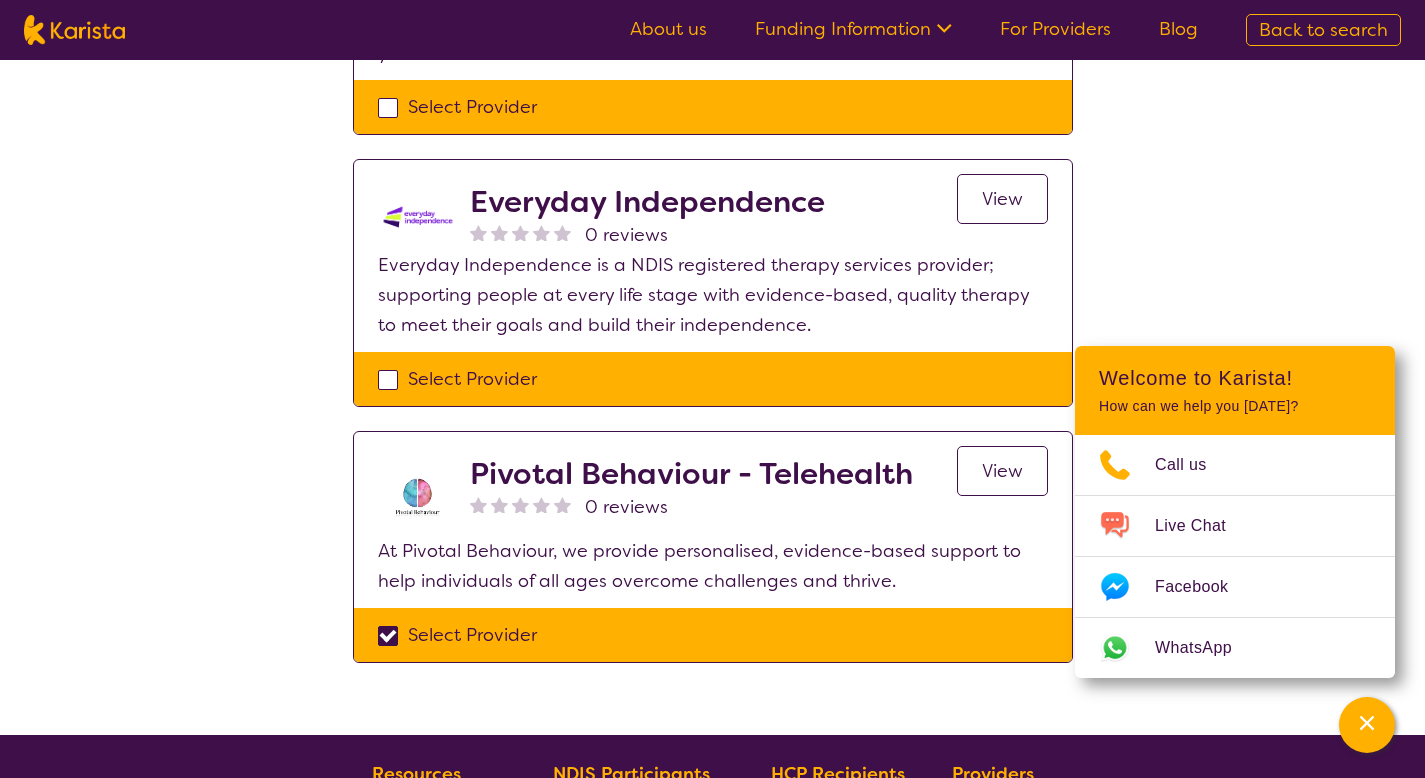 checkbox on "true" 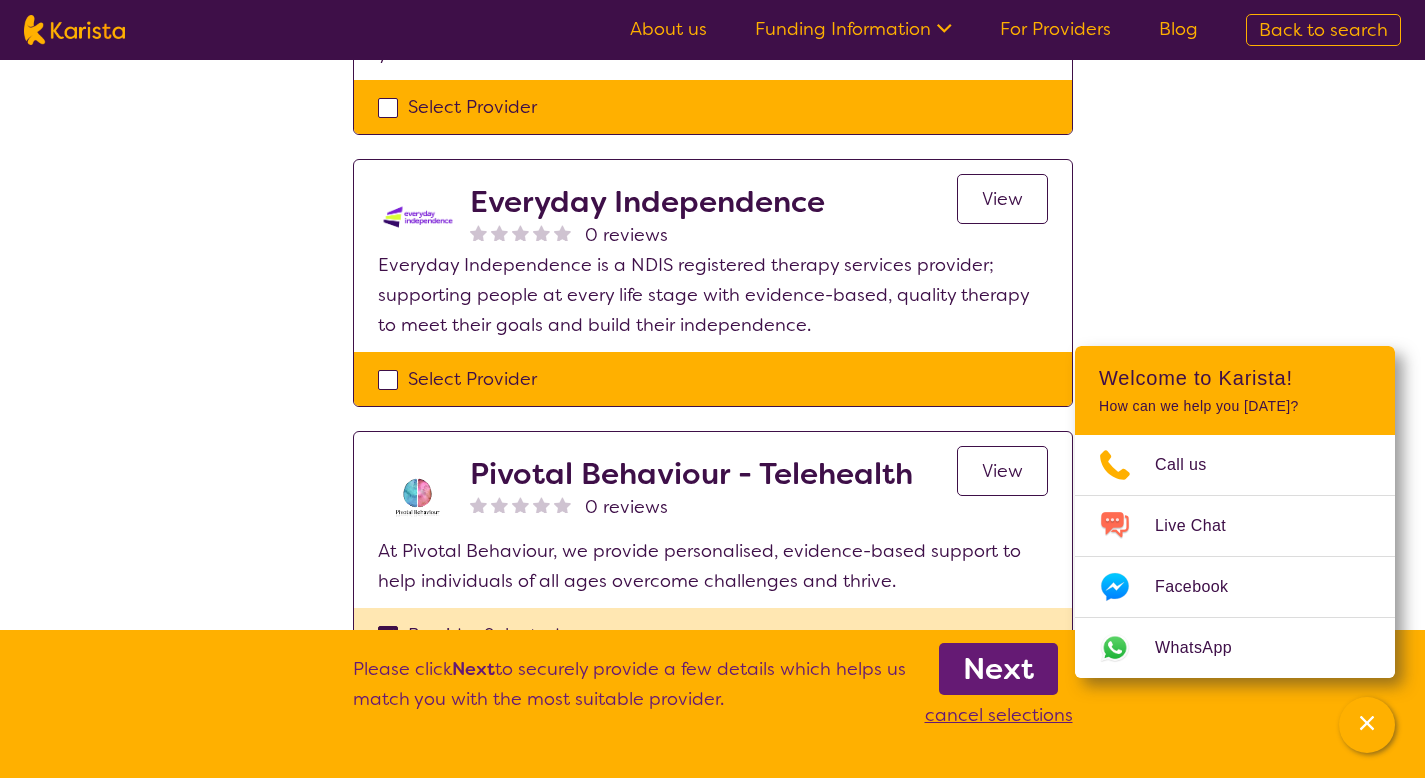 click on "Next" at bounding box center (998, 669) 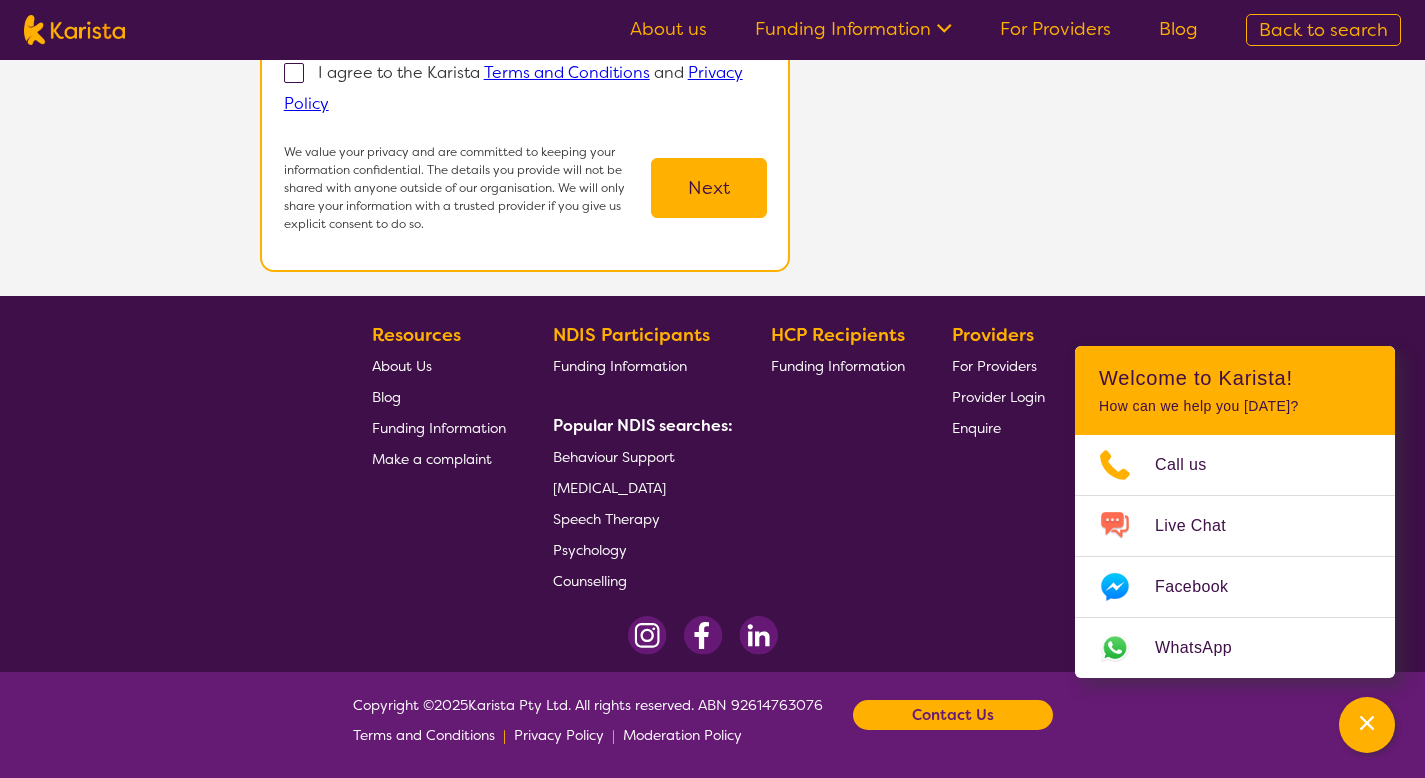 scroll, scrollTop: 0, scrollLeft: 0, axis: both 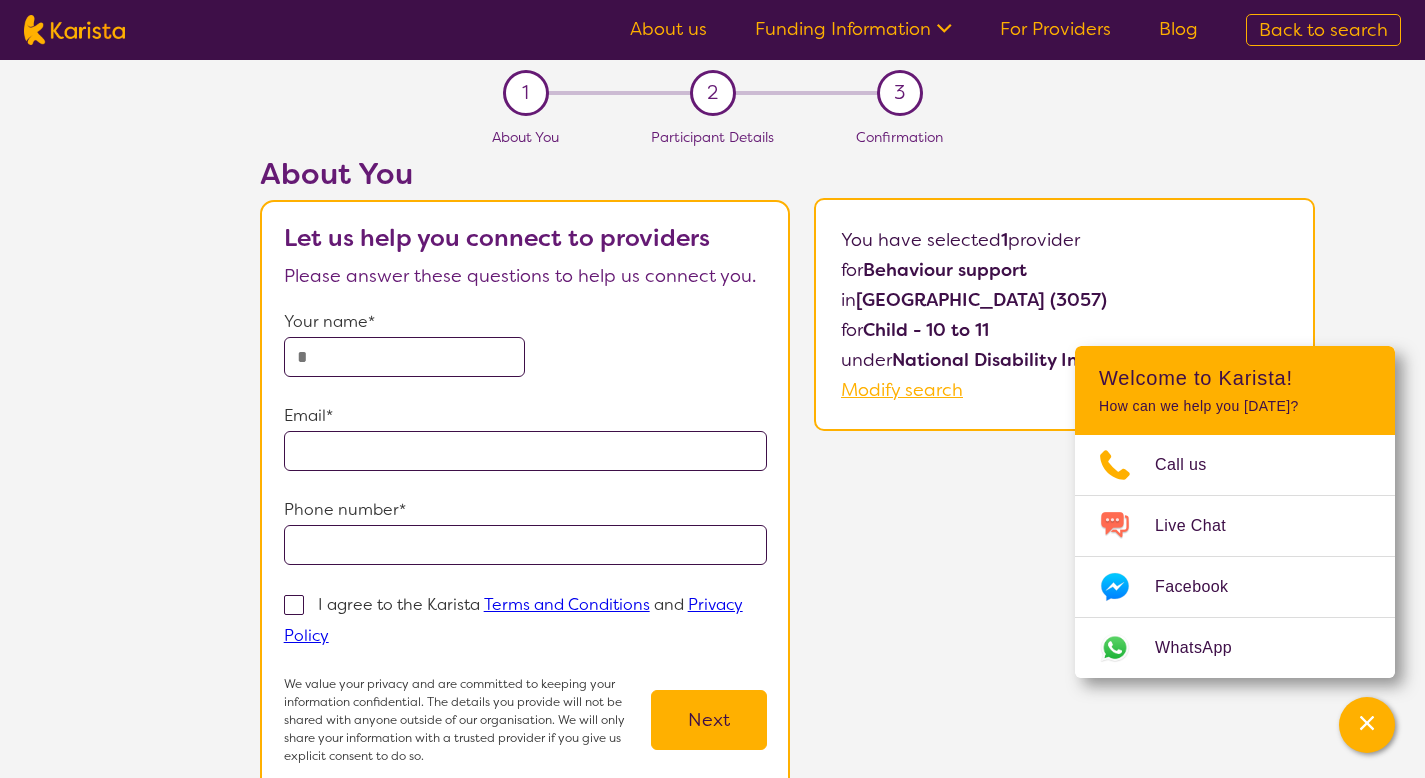 click at bounding box center [405, 357] 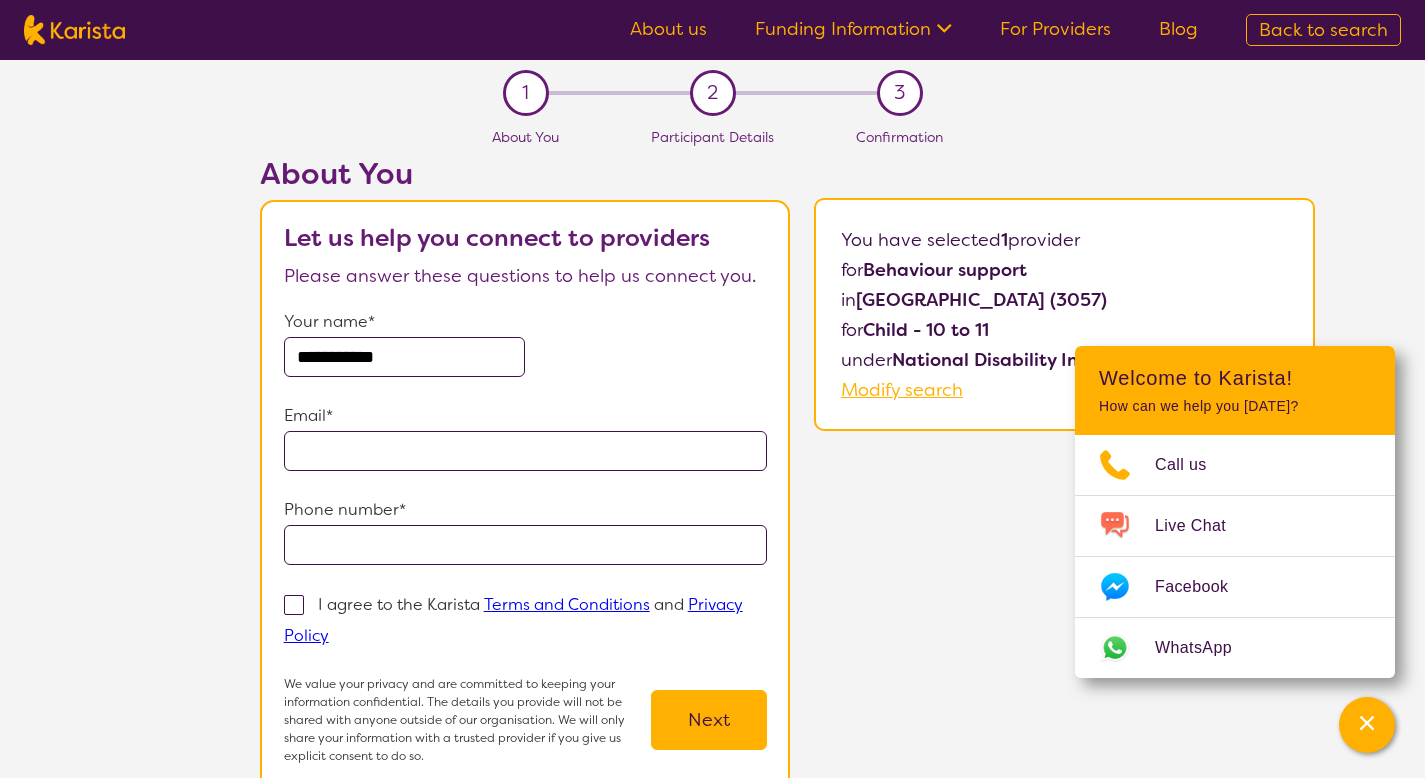 type on "**********" 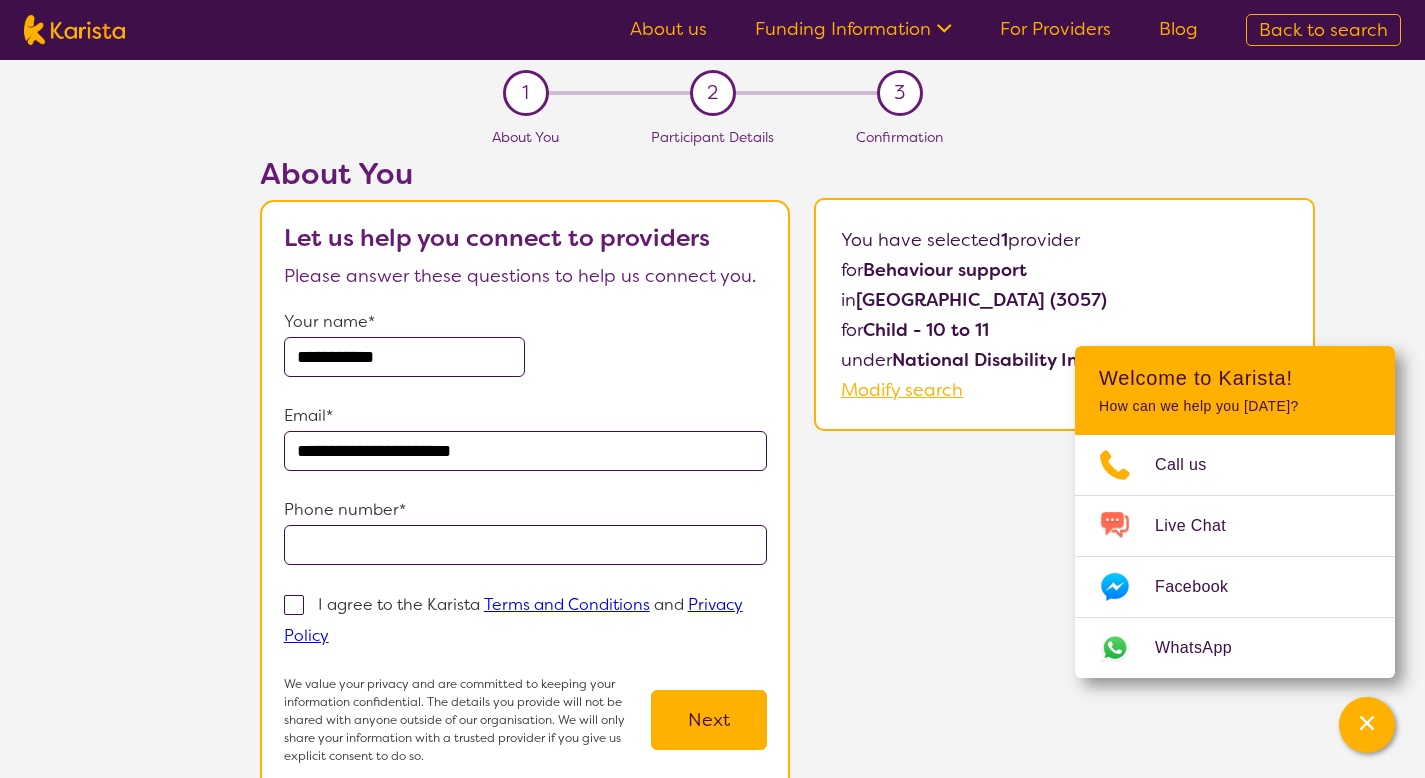 type on "**********" 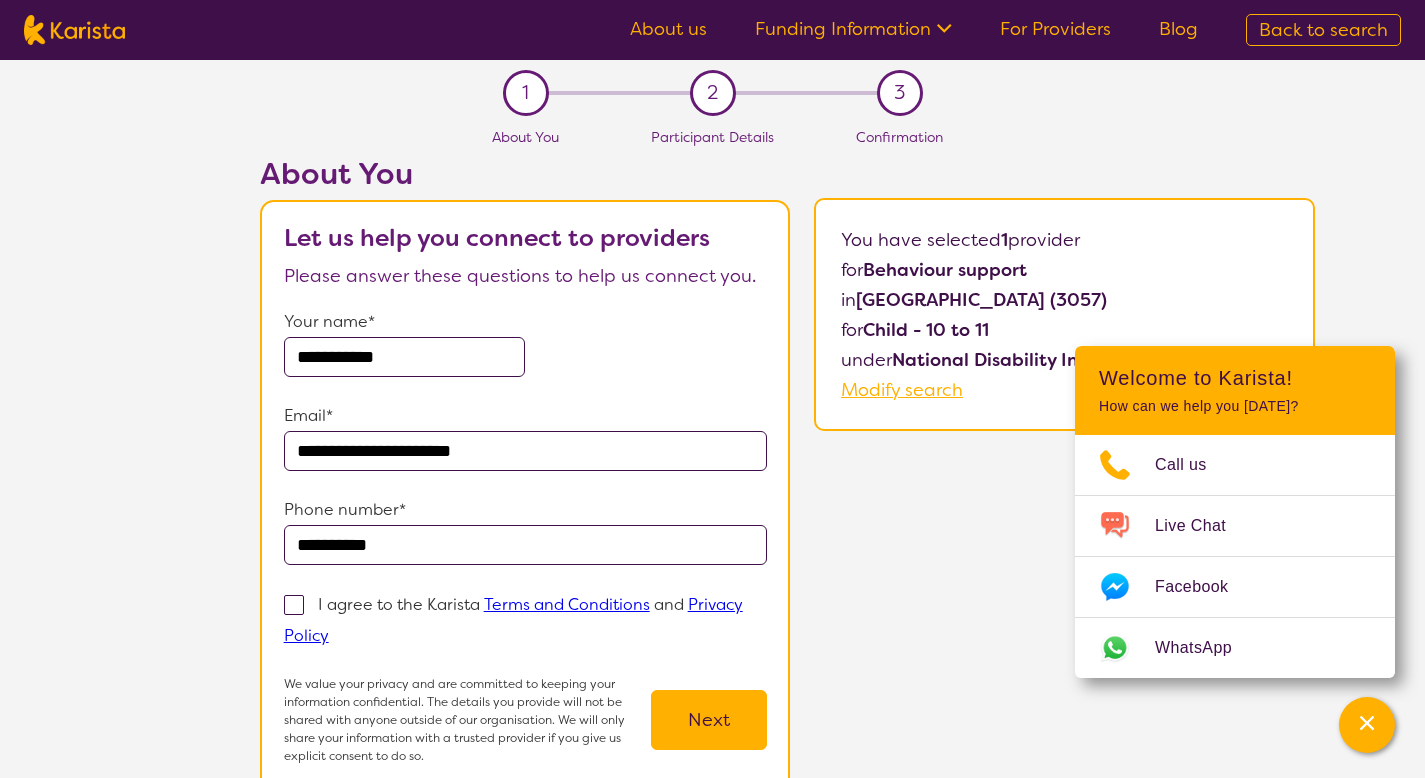 type on "**********" 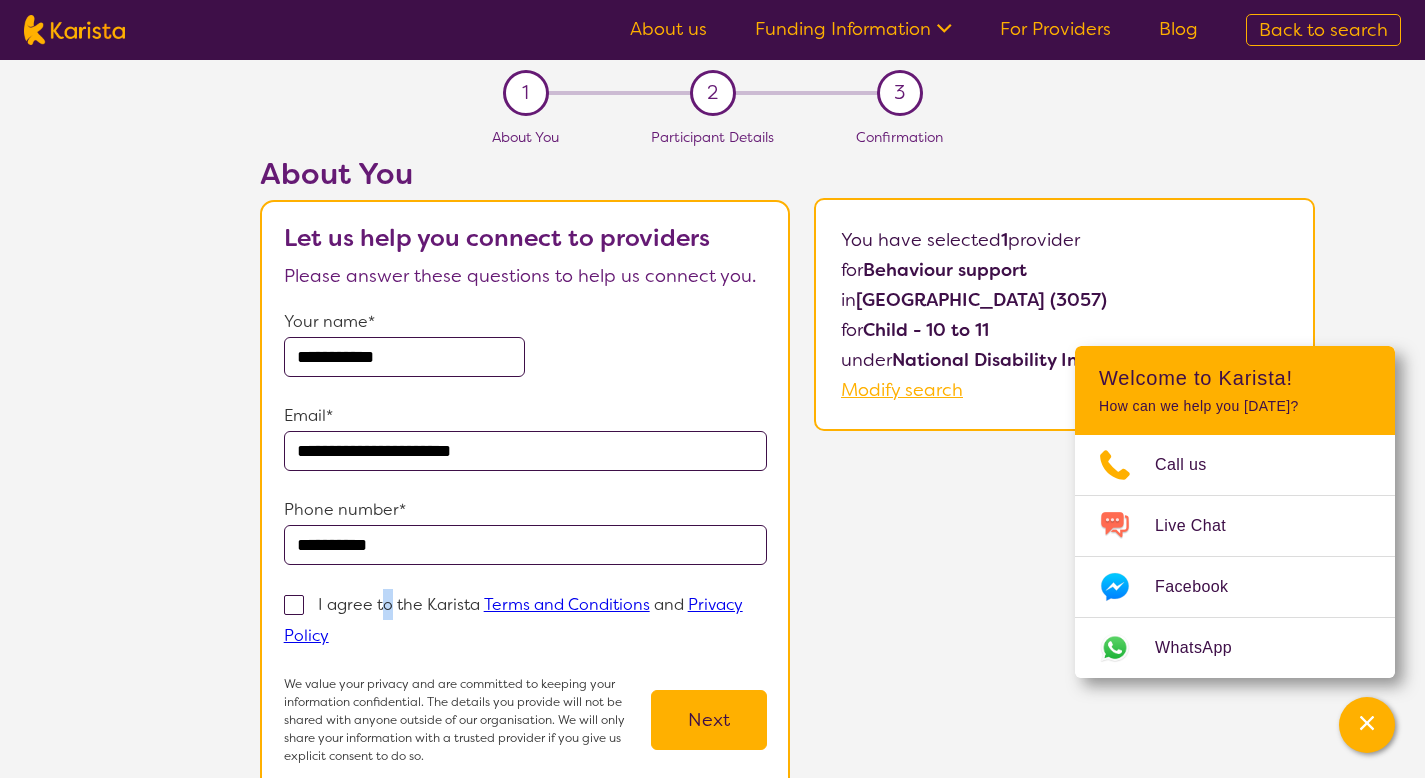 click on "I agree to the Karista   Terms and Conditions   and   Privacy Policy" at bounding box center [513, 620] 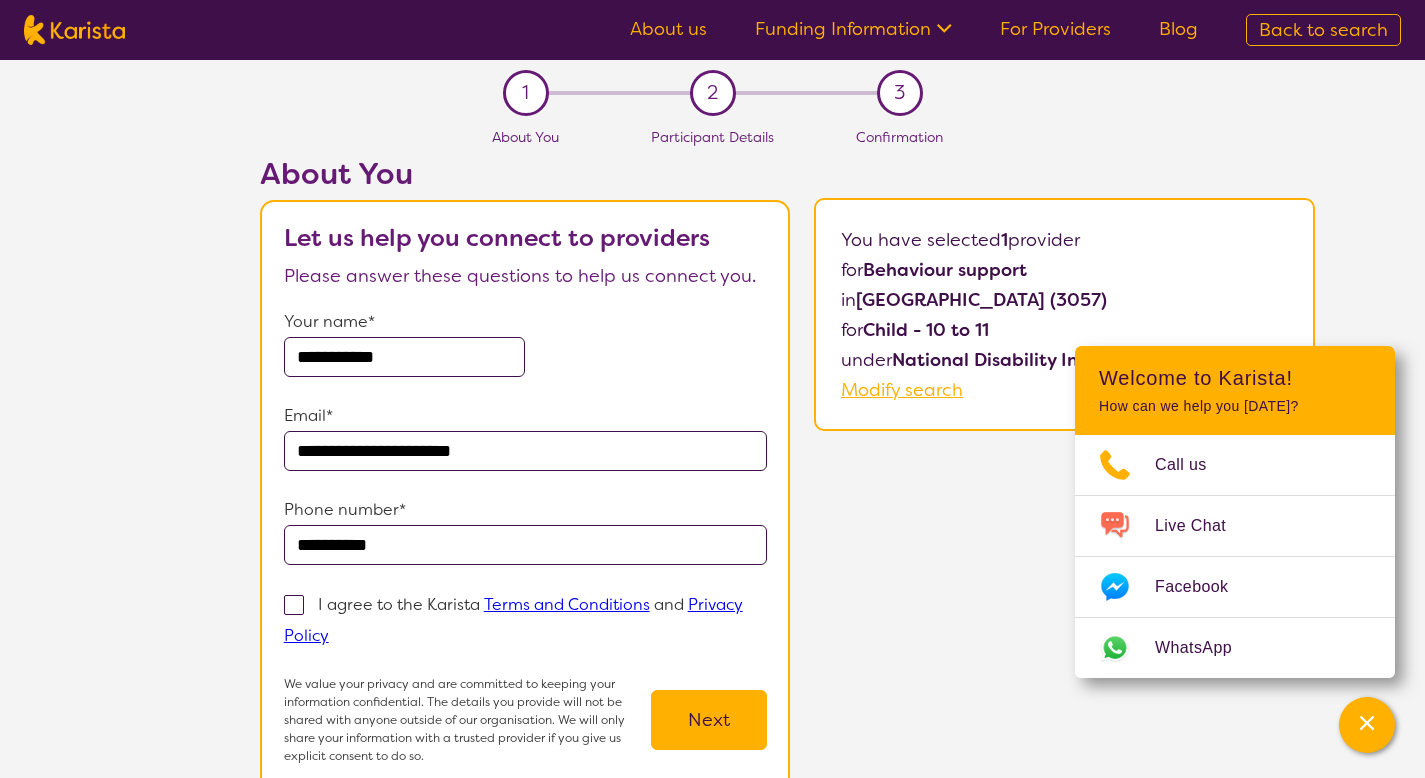 click on "I agree to the Karista   Terms and Conditions   and   Privacy Policy" at bounding box center (513, 620) 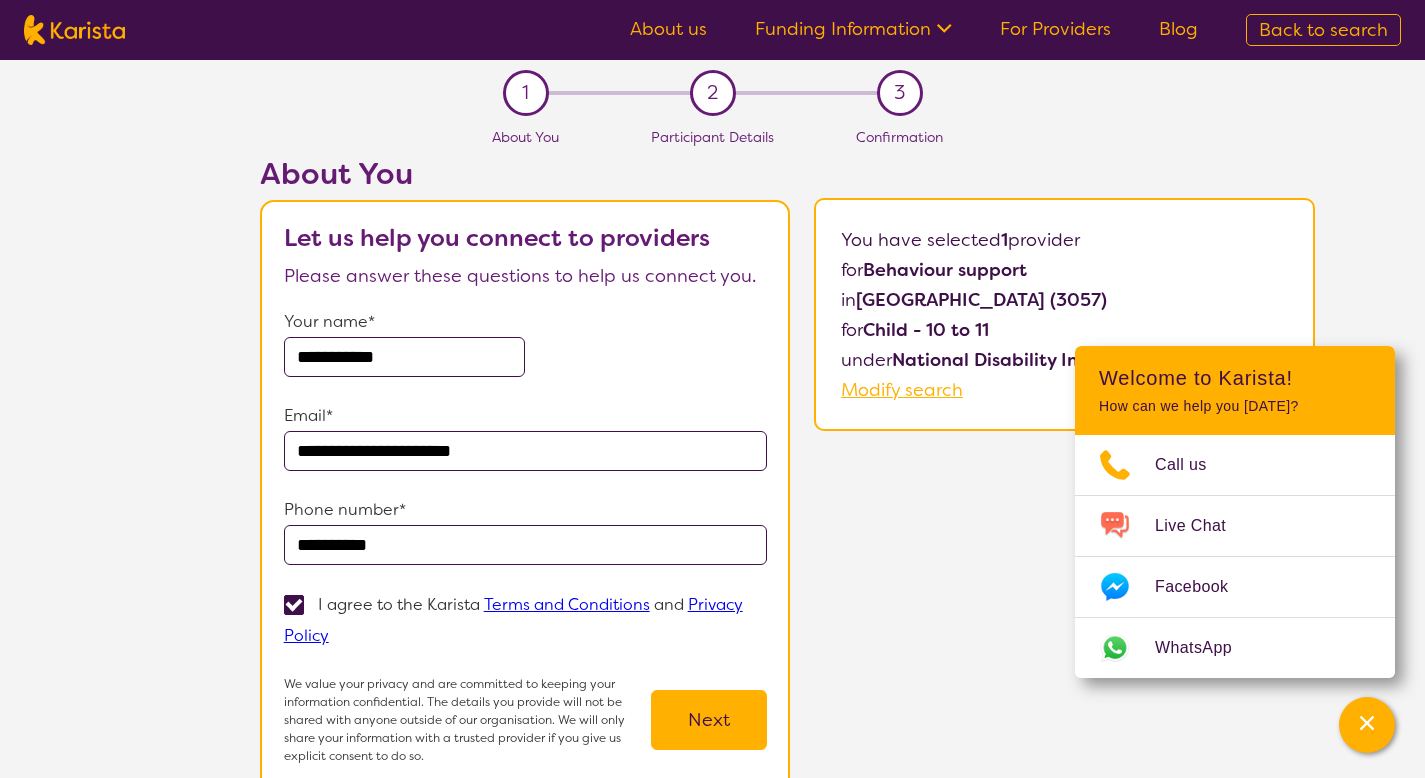 click on "Next" at bounding box center [709, 720] 